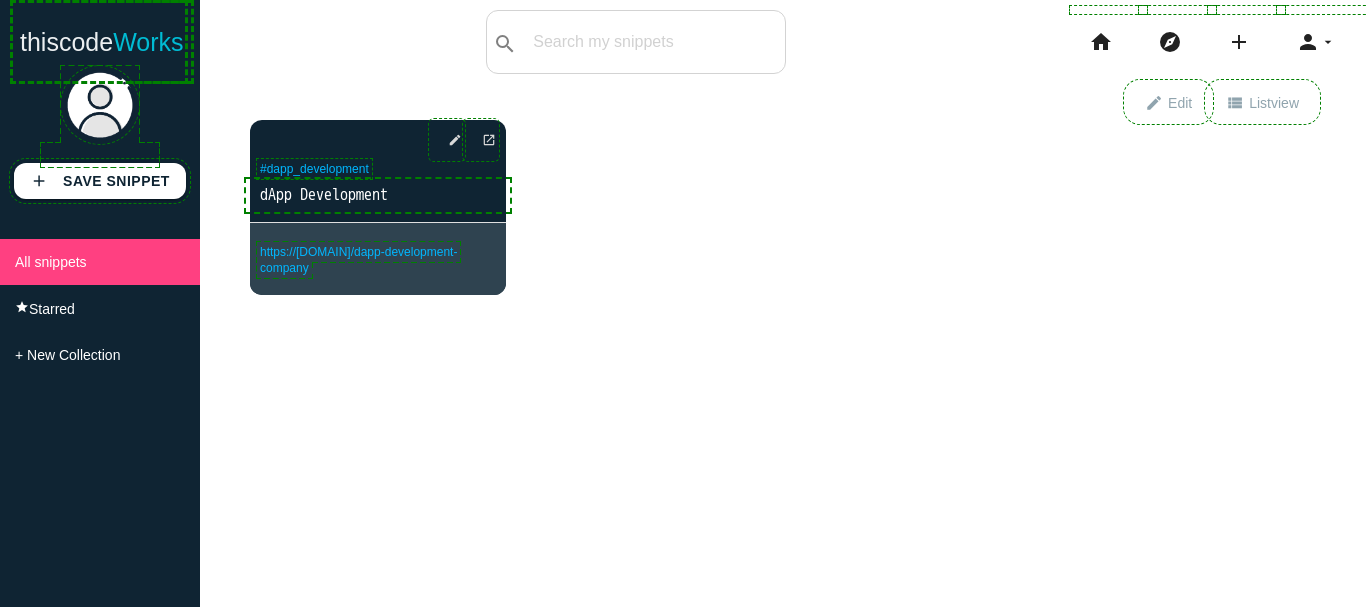 scroll, scrollTop: 0, scrollLeft: 0, axis: both 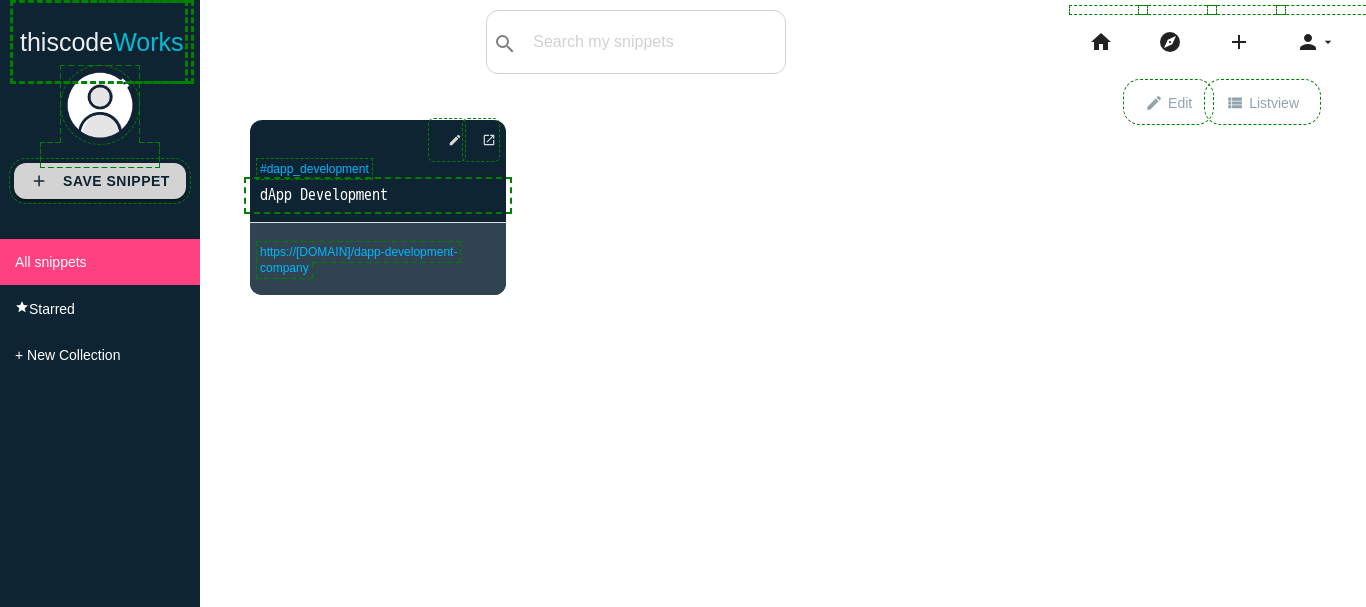 click on "Save Snippet" at bounding box center [116, 181] 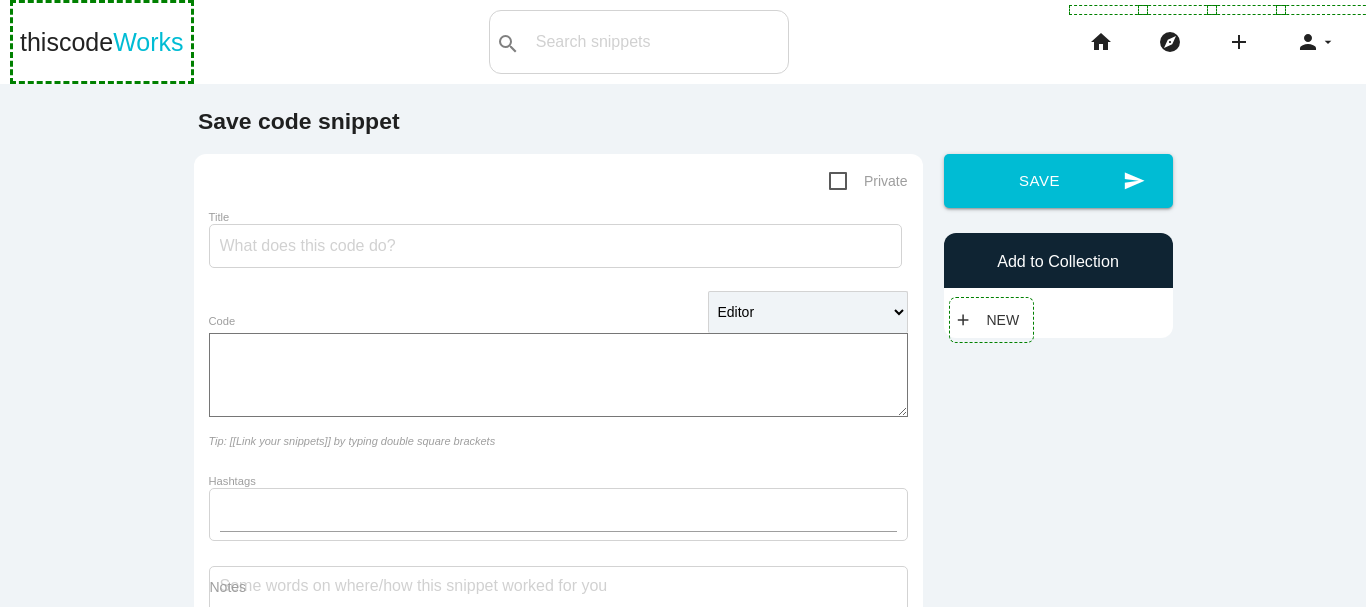 scroll, scrollTop: 0, scrollLeft: 0, axis: both 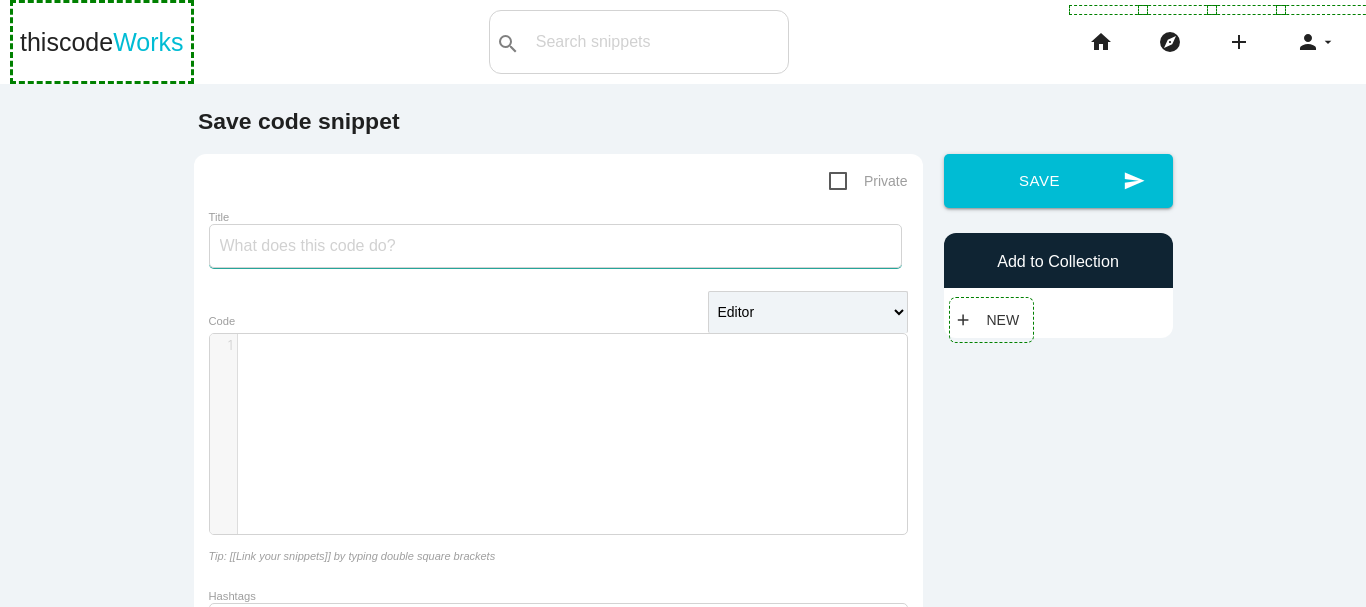 click on "Title" at bounding box center (555, 246) 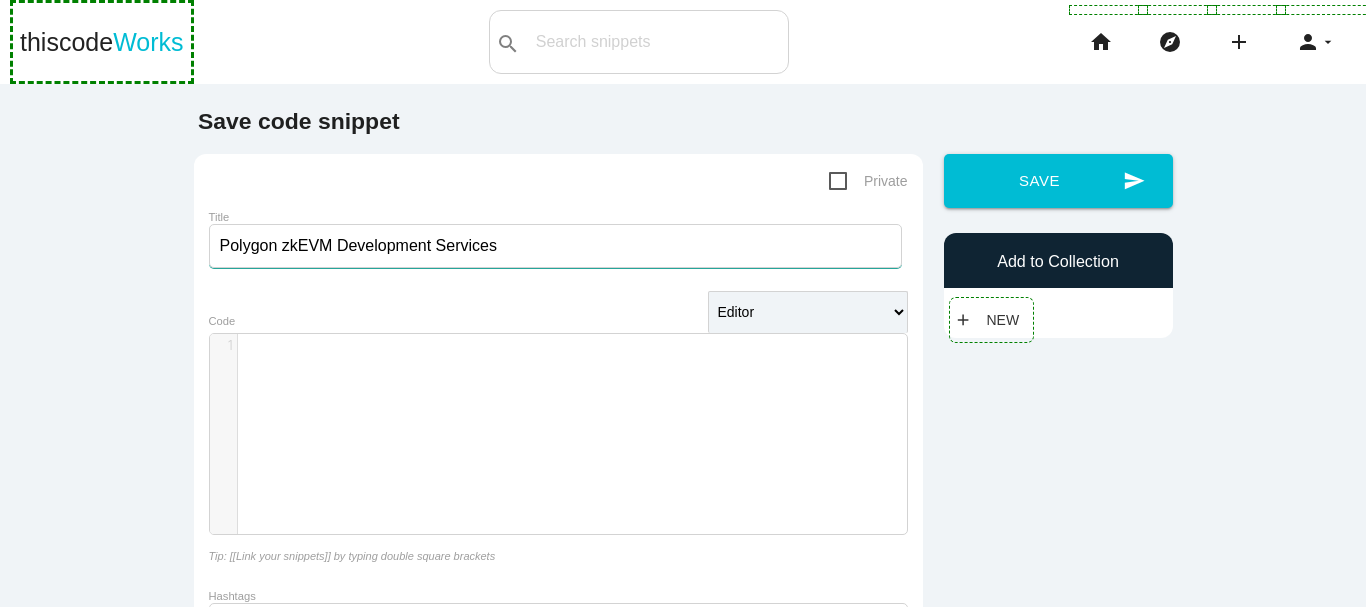 type on "Polygon zkEVM Development Services" 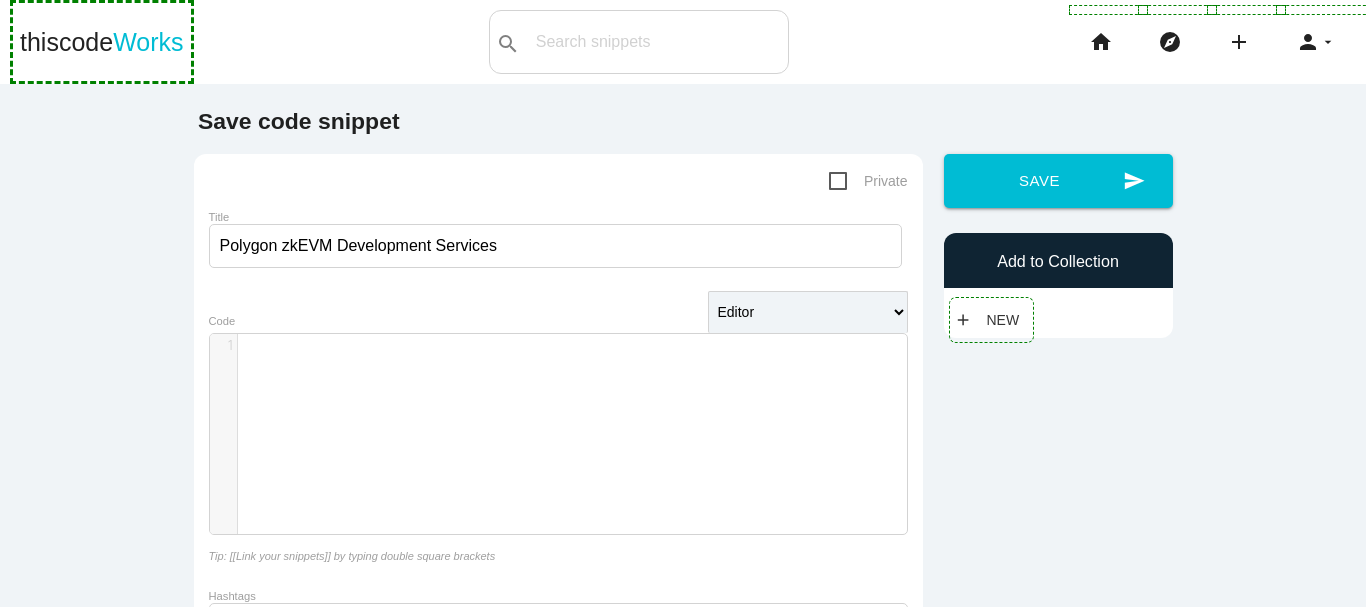 click on "​ x   1 ​" at bounding box center [573, 449] 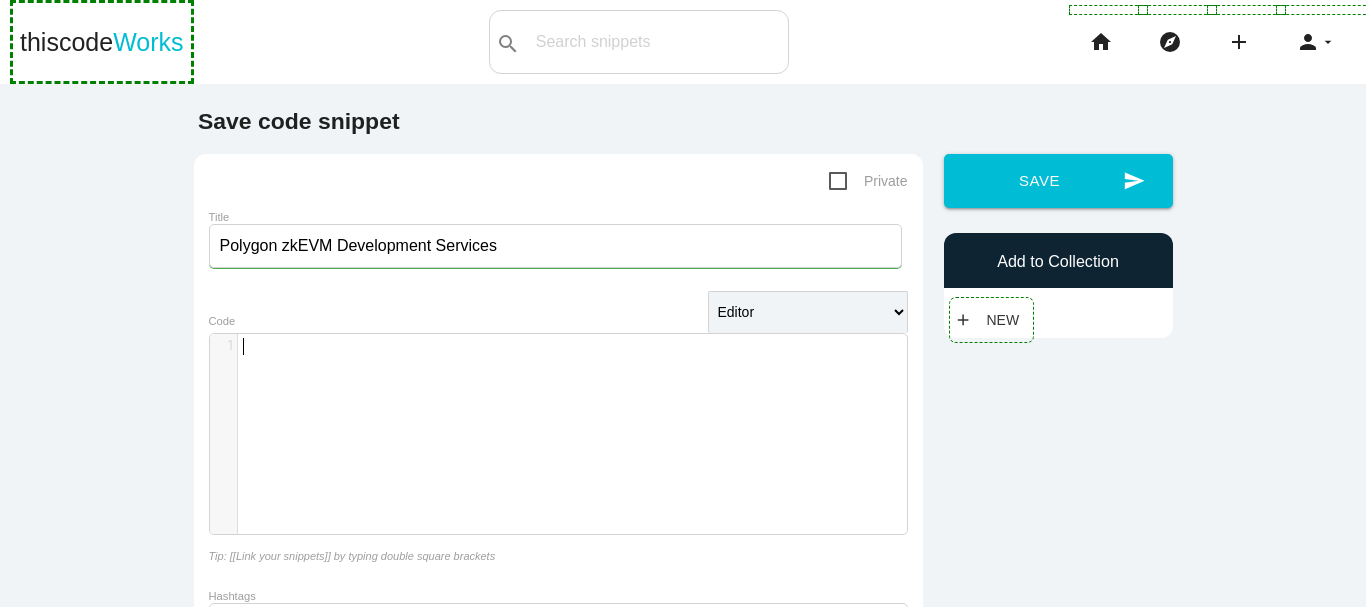 scroll, scrollTop: 6, scrollLeft: 0, axis: vertical 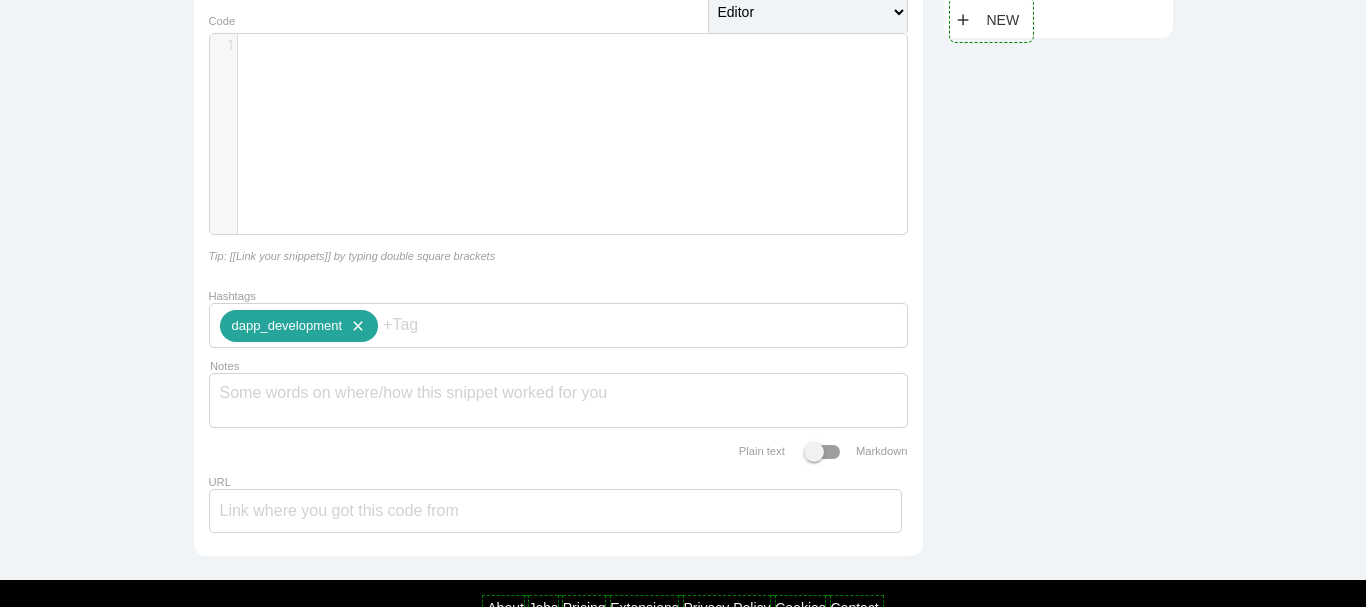 click on "close" at bounding box center (354, 326) 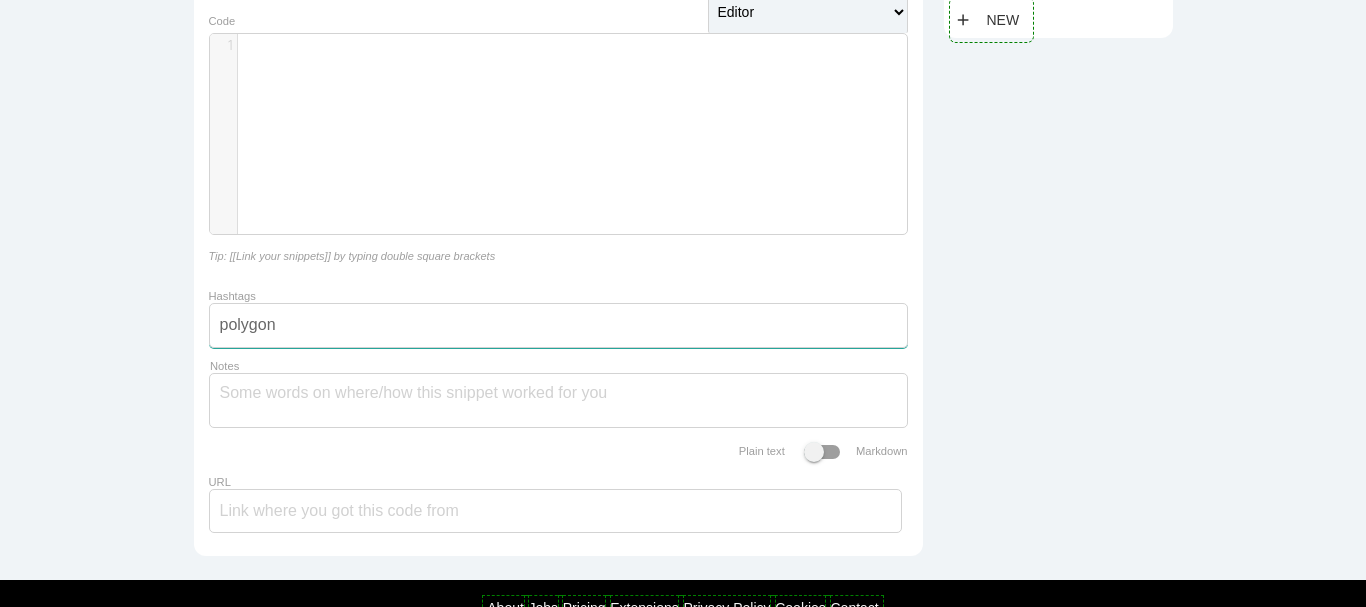 type on "polygon" 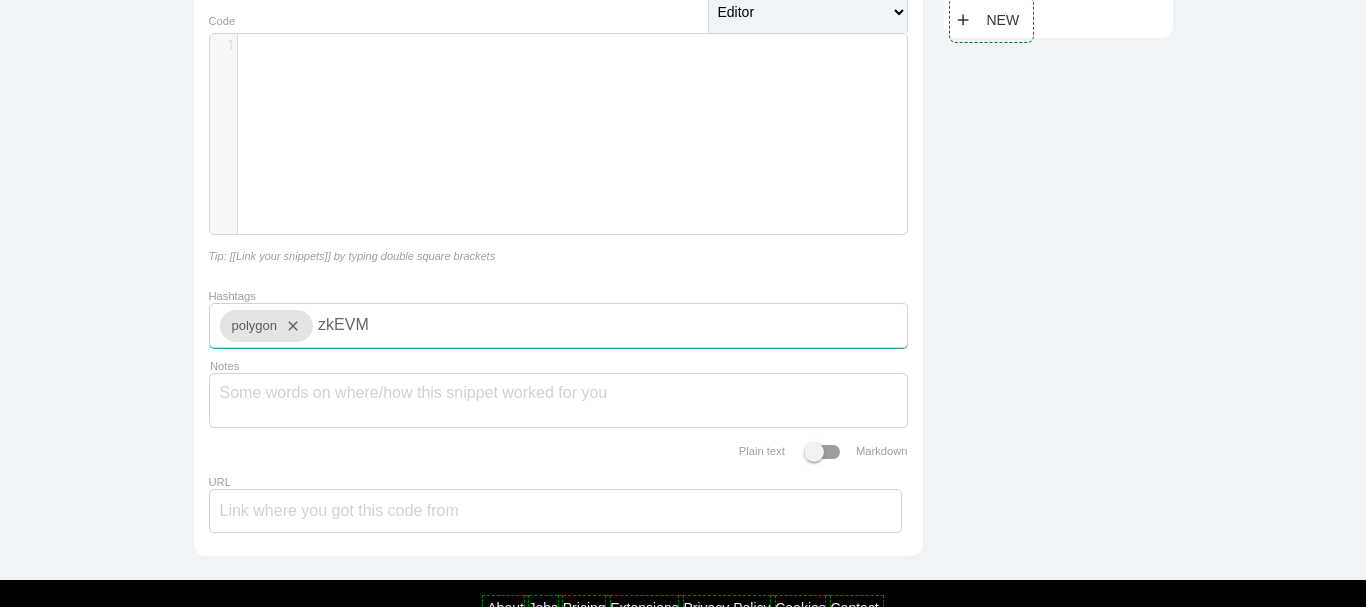 type on "zkEVM" 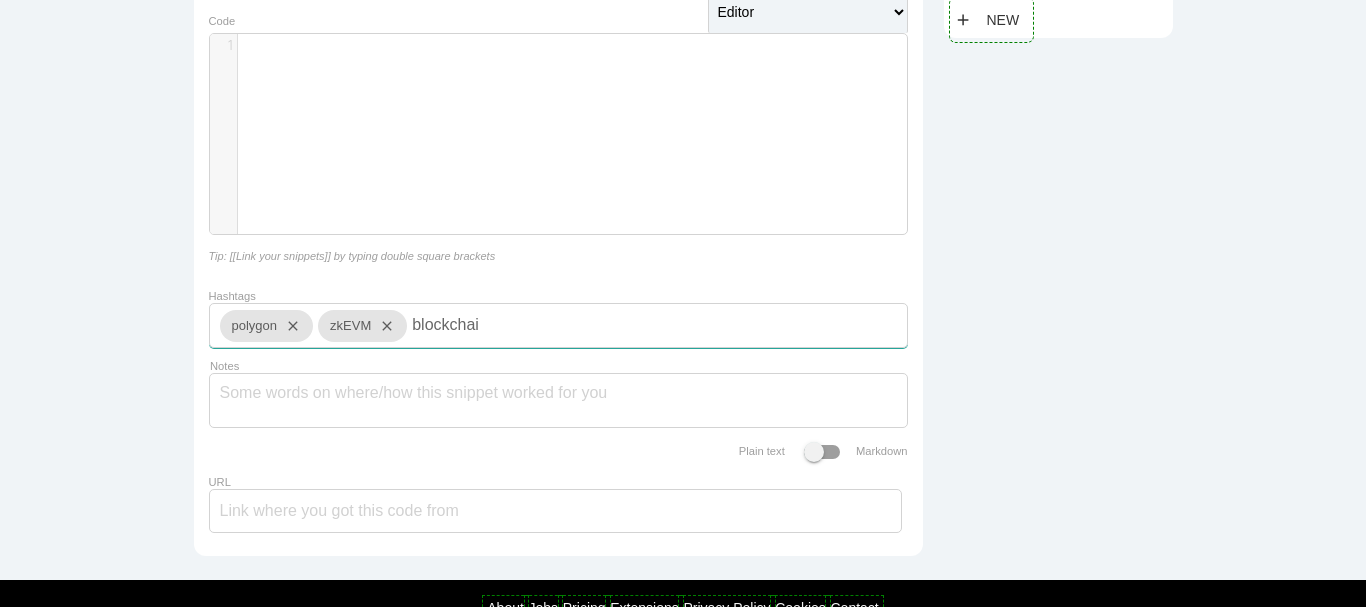 type on "blockchain" 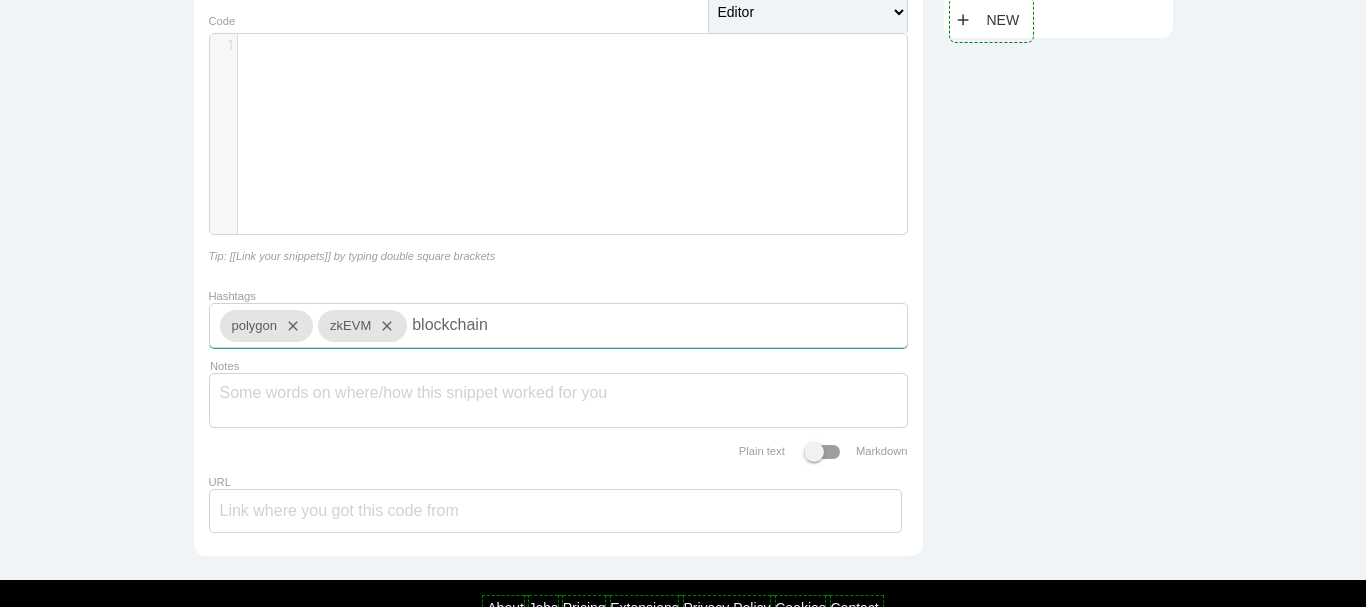 type 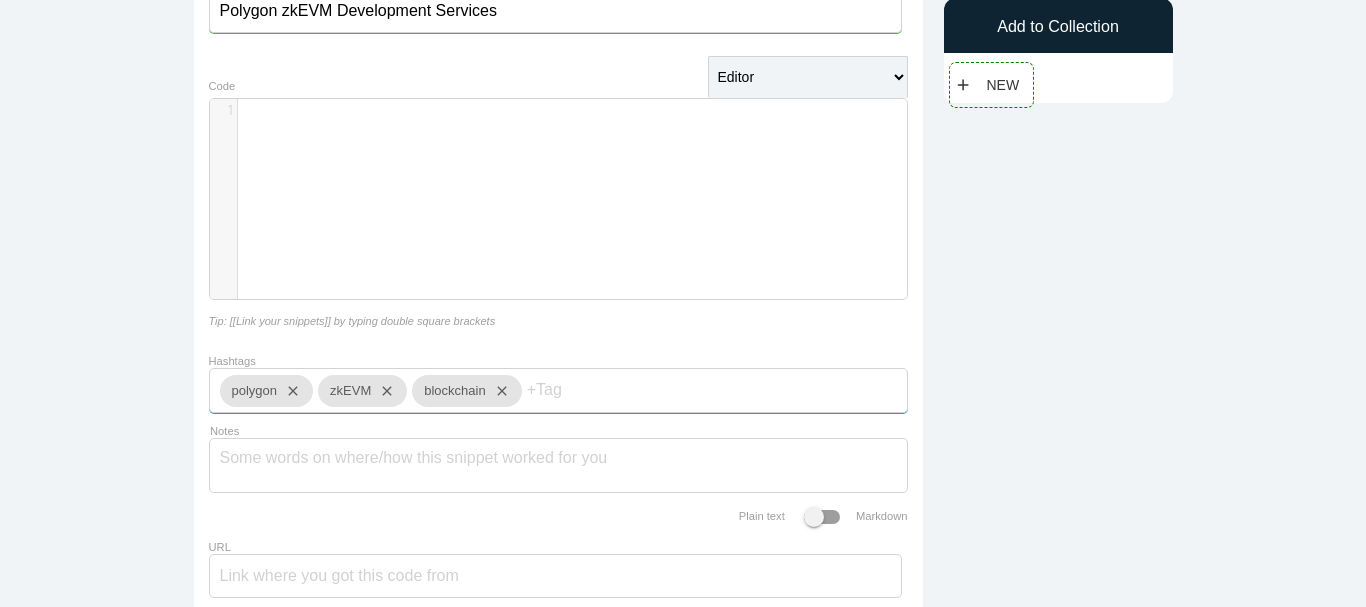 scroll, scrollTop: 200, scrollLeft: 0, axis: vertical 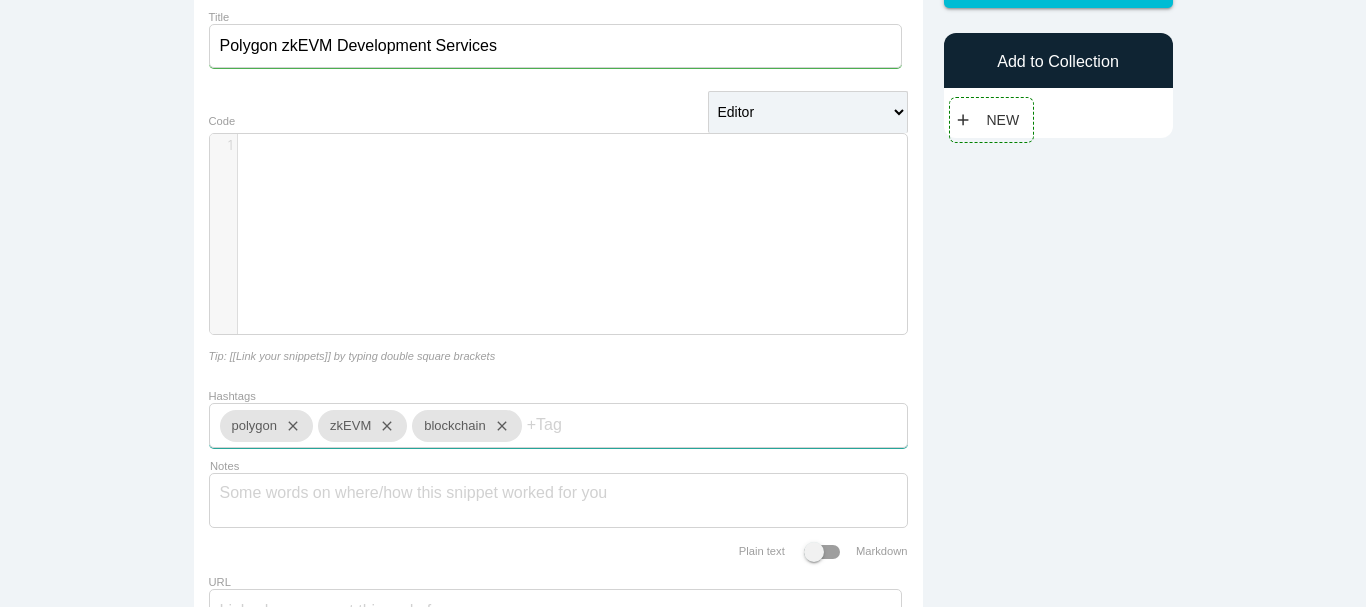 click on "​ x   1 ​" at bounding box center [573, 249] 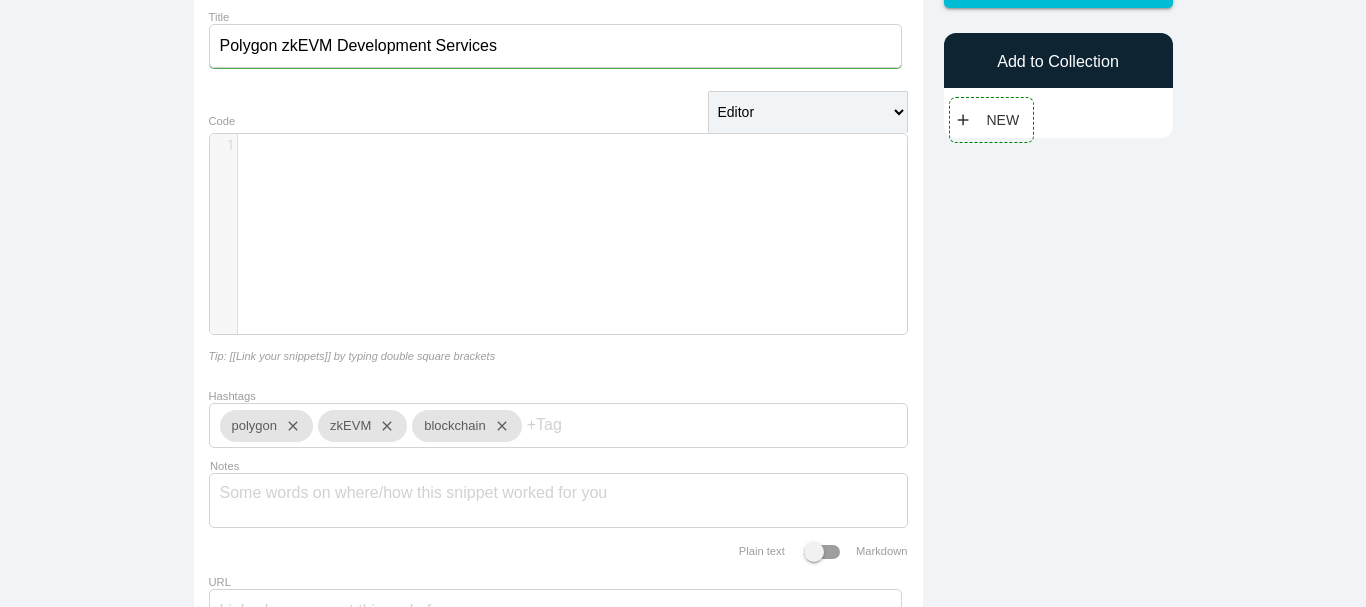 paste on "pment" 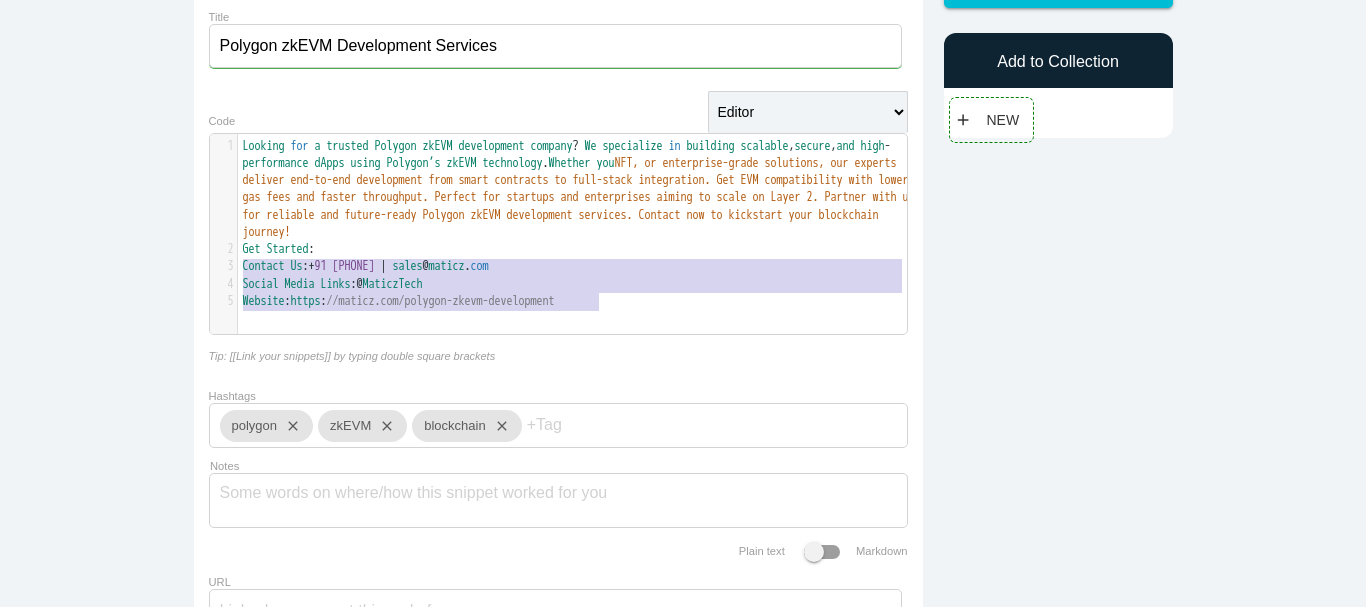 type on "Get Started:
Contact Us: +91 [PHONE] | sales@[EMAIL]
Social Media Links: @MaticzTech
Website: https://maticz.com/polygon-zkevm-development" 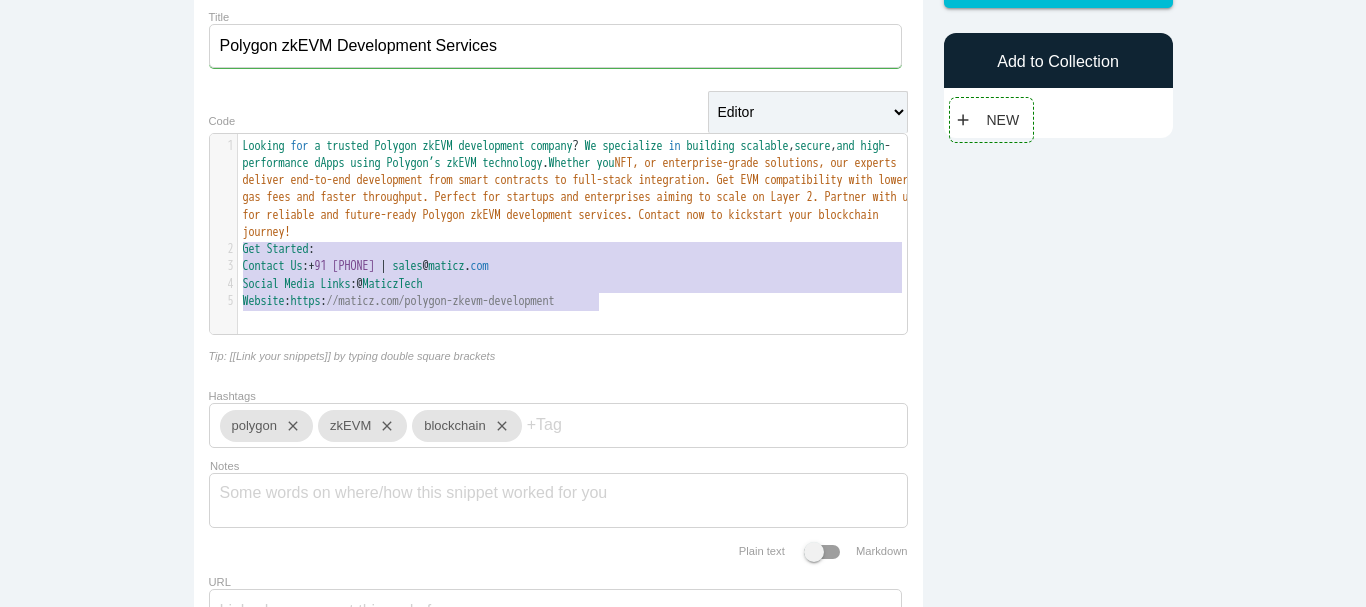 drag, startPoint x: 622, startPoint y: 314, endPoint x: 233, endPoint y: 251, distance: 394.0685 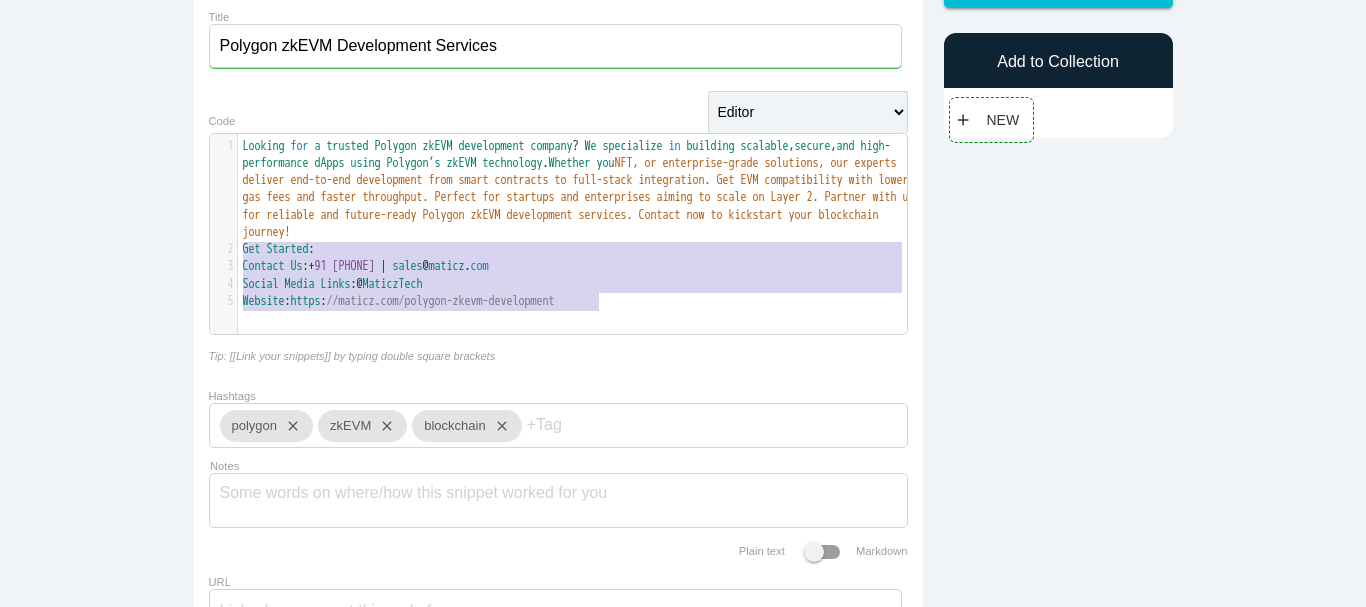click on "x 1 Looking   for   a   trusted   Polygon   zkEVM   development   company ?   We   specialize   in   building   scalable ,  secure ,  and   high - performance   dApps   using   Polygon’s   zkEVM   technology .  Whether   you 're launching DeFi, NFT, or enterprise-grade solutions, our experts deliver end-to-end development from smart contracts to full-stack integration. Get EVM compatibility with lower gas fees and faster throughput. Perfect for startups and enterprises aiming to scale on Layer 2. Partner with us for reliable and future-ready Polygon zkEVM development services. Contact now to kickstart your blockchain journey! 2 Get   Started : 3 Contact   Us :  + 91   [PHONE]   |   sales @ [EMAIL] 4 Social   Media   Links :  @ MaticzTech 5 Website :  https : //maticz.com/polygon-zkevm-development" at bounding box center (580, 224) 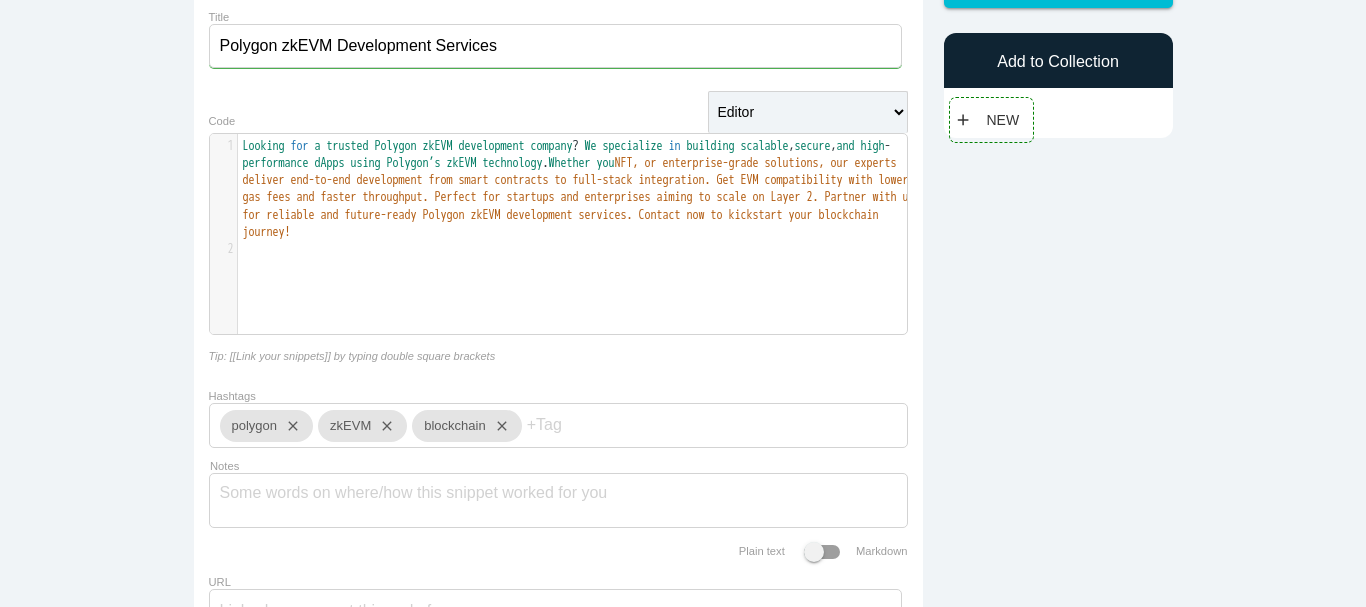 paste on "n zkEVM development services. Contact now to kickstart your blockchain journey!
Get Started:" 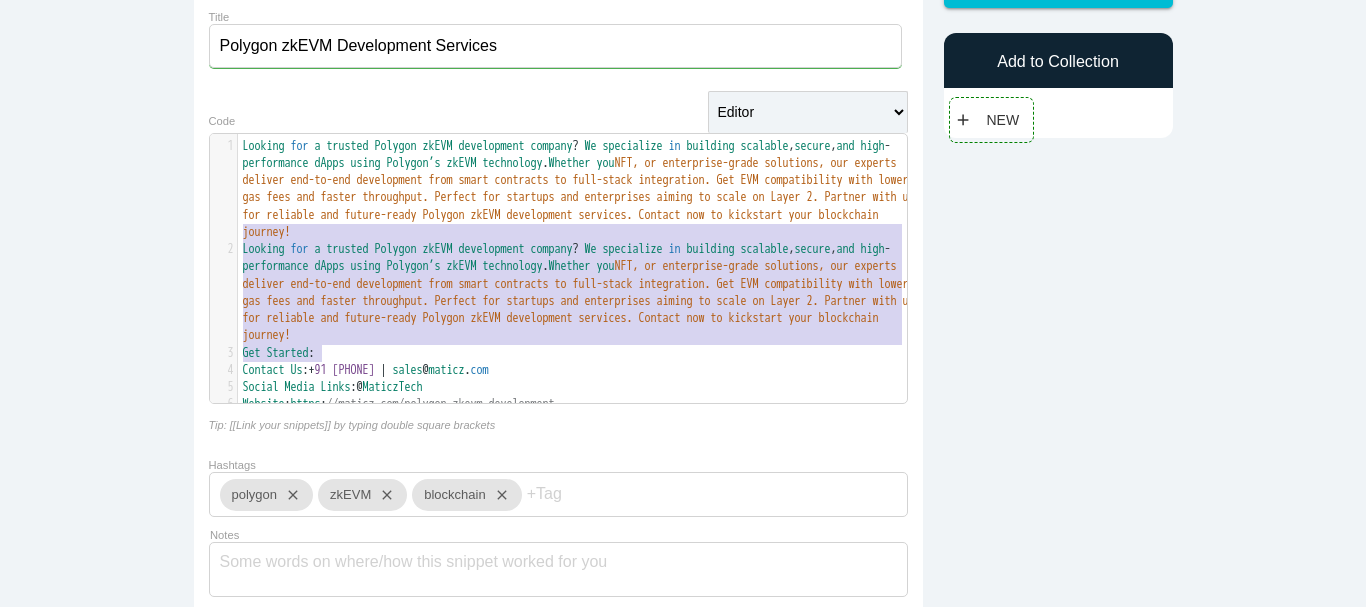 type on "Looking for a trusted Polygon zkEVM development company? We specialize in building scalable, secure, and high-performance dApps using Polygon’s zkEVM technology. Whether you're launching DeFi, NFT, or enterprise-grade solutions, our experts deliver end-to-end development from smart contracts to full-stack integration. Get EVM compatibility with lower gas fees and faster throughput. Perfect for startups and enterprises aiming to scale on Layer 2. Partner with us for reliable and future-ready Polygon zkEVM development services. Contact now to kickstart your blockchain journey!
Get Started:" 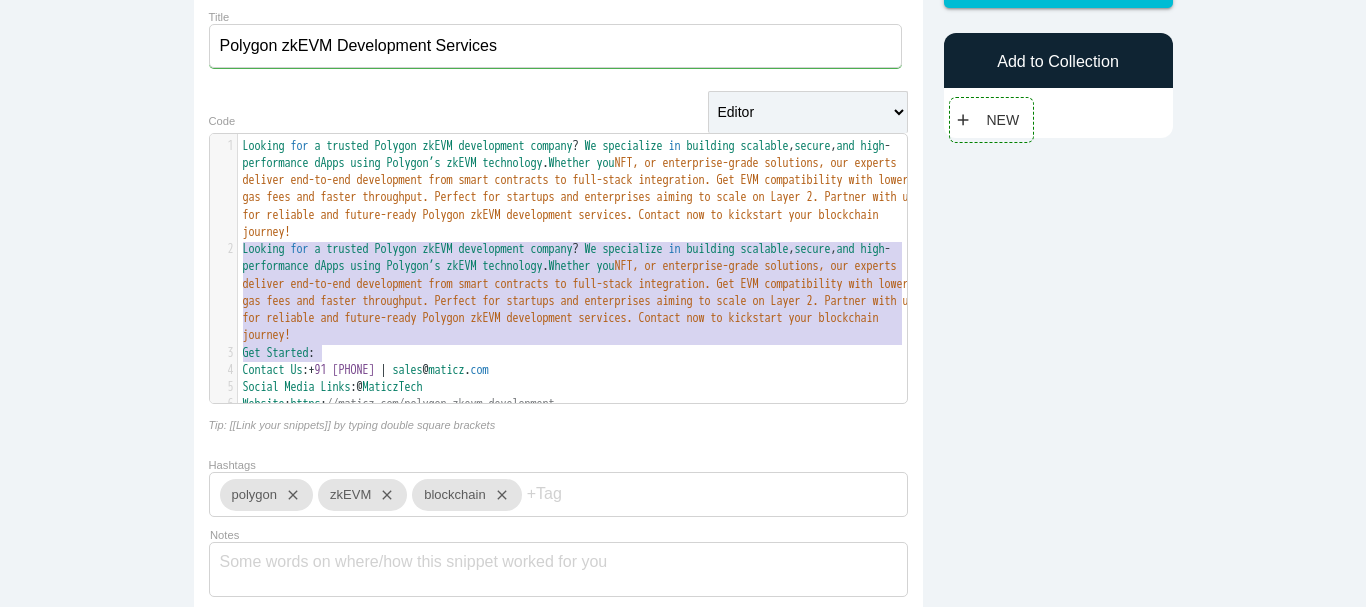 drag, startPoint x: 321, startPoint y: 349, endPoint x: 198, endPoint y: 249, distance: 158.52129 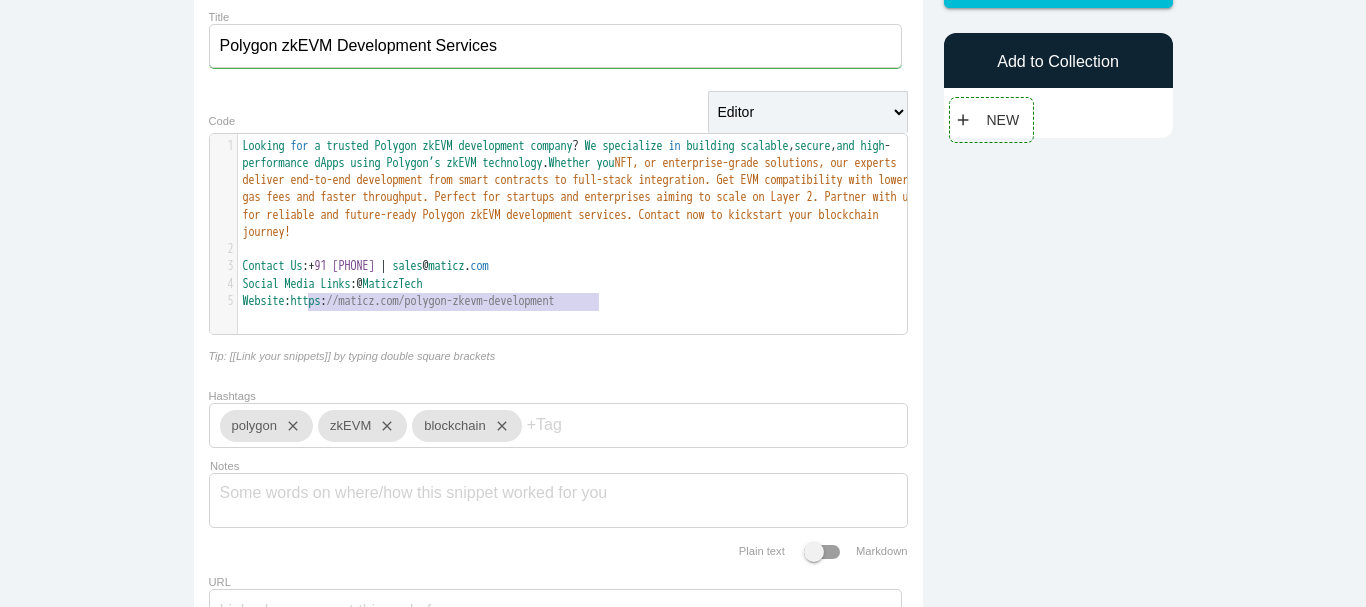 type on "https://maticz.com/polygon-zkevm-development" 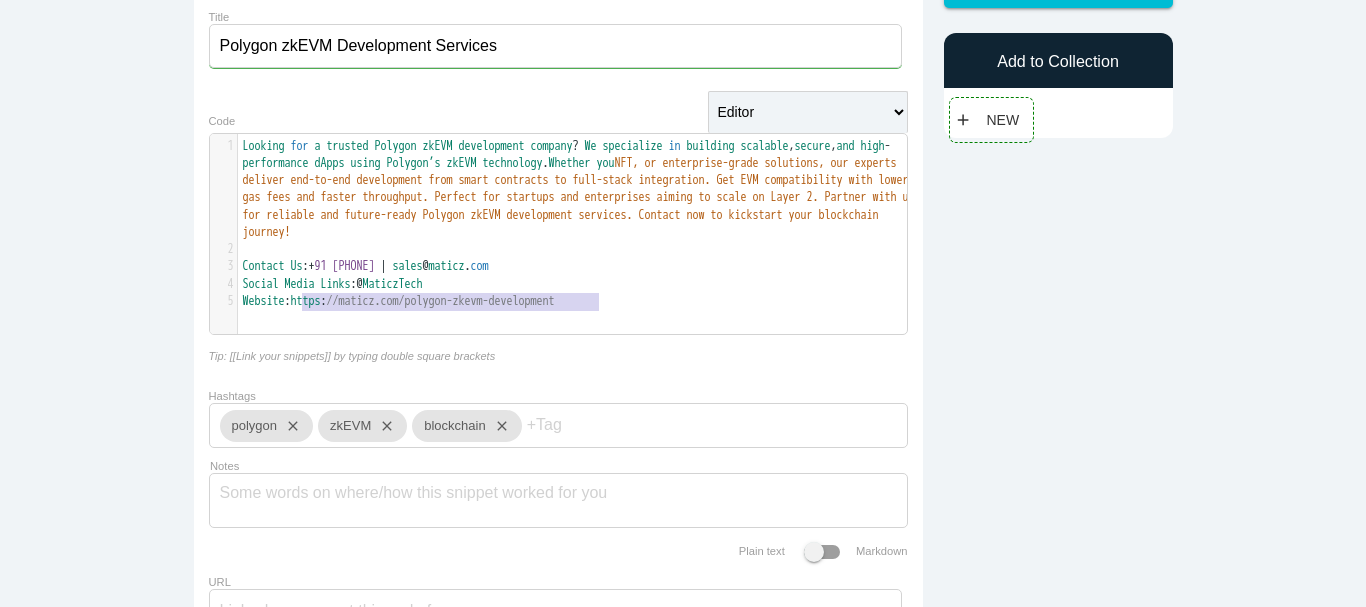 drag, startPoint x: 590, startPoint y: 302, endPoint x: 297, endPoint y: 309, distance: 293.08362 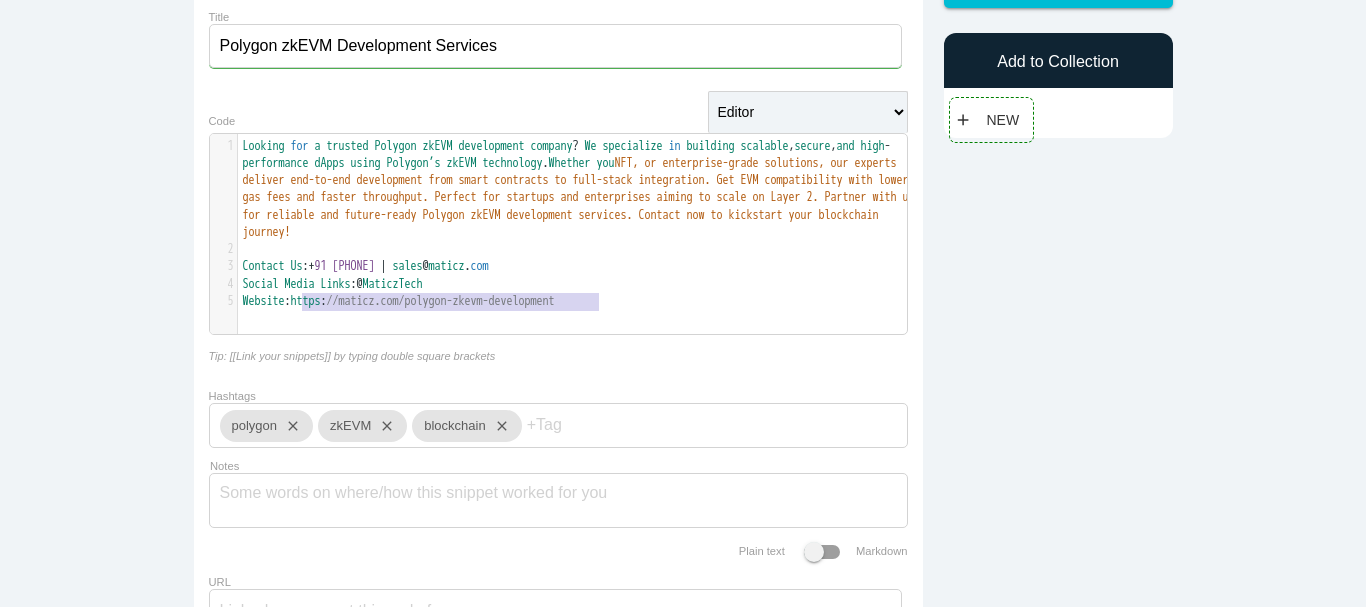 click on "Website :  https : //maticz.com/polygon-zkevm-development" at bounding box center (399, 301) 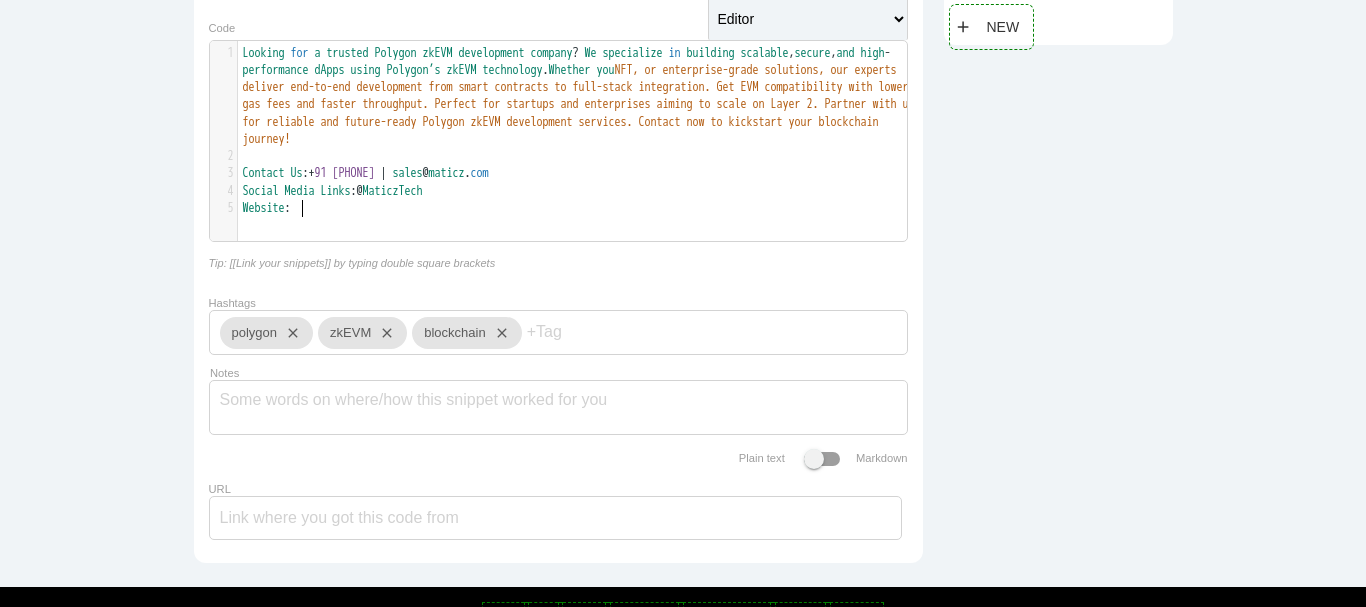 scroll, scrollTop: 383, scrollLeft: 0, axis: vertical 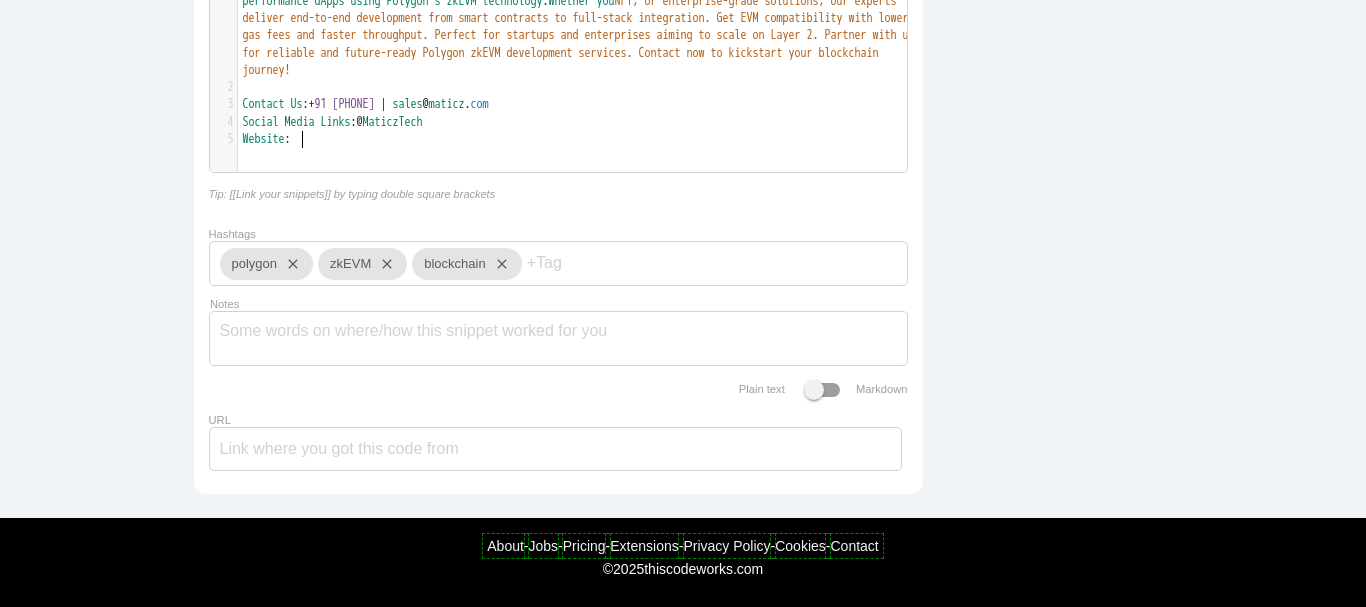 type 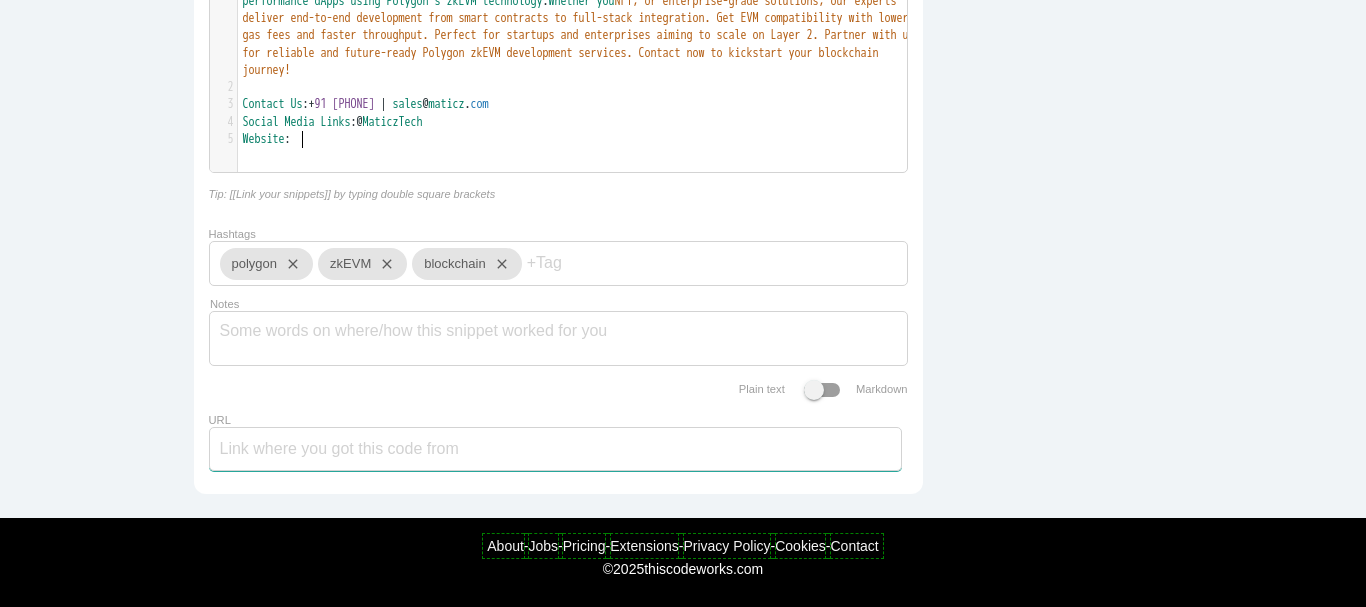 click on "URL" at bounding box center (555, 449) 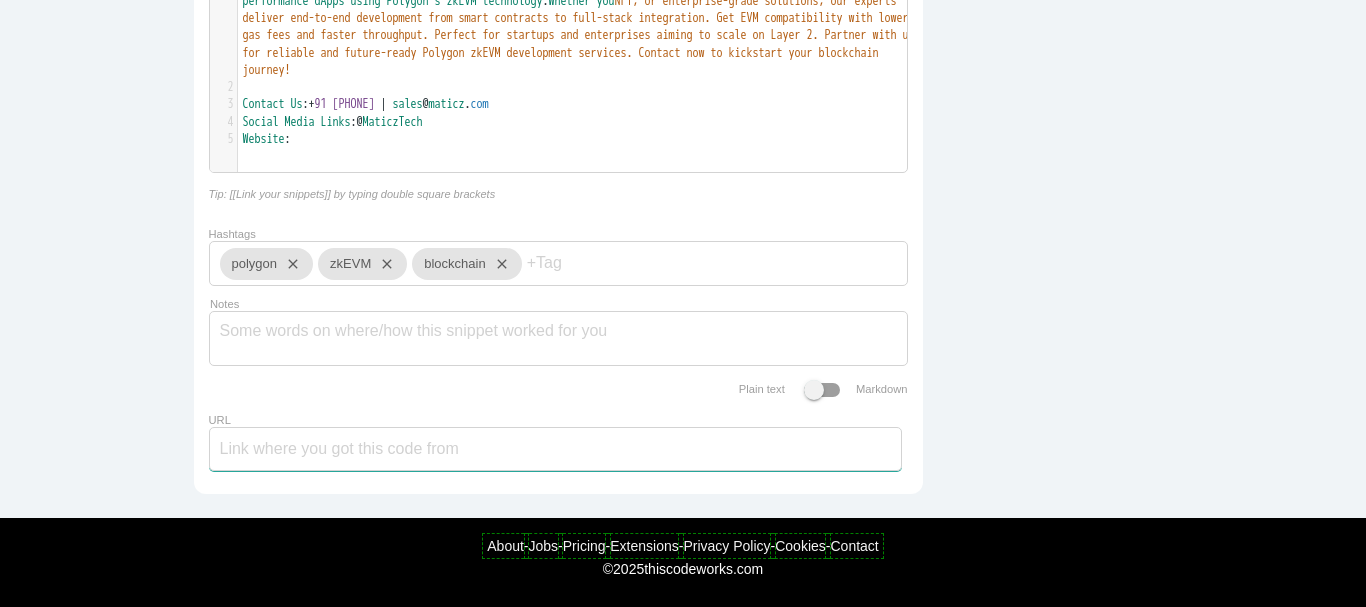paste on "https://maticz.com/polygon-zkevm-development" 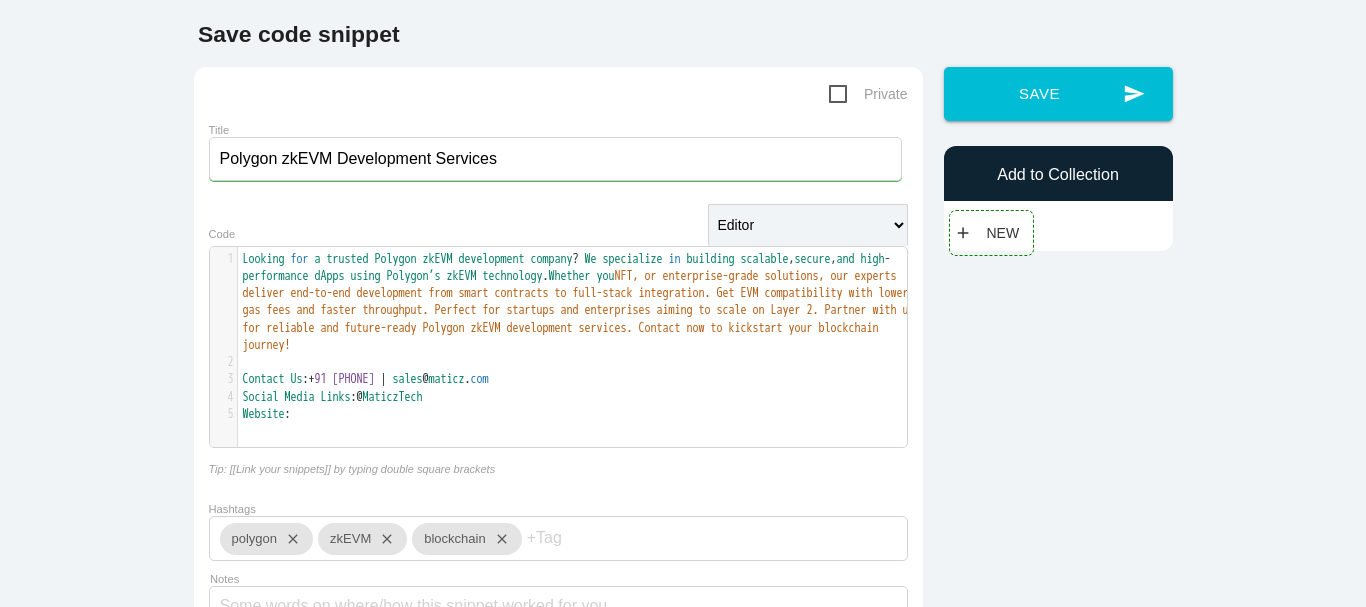 scroll, scrollTop: 83, scrollLeft: 0, axis: vertical 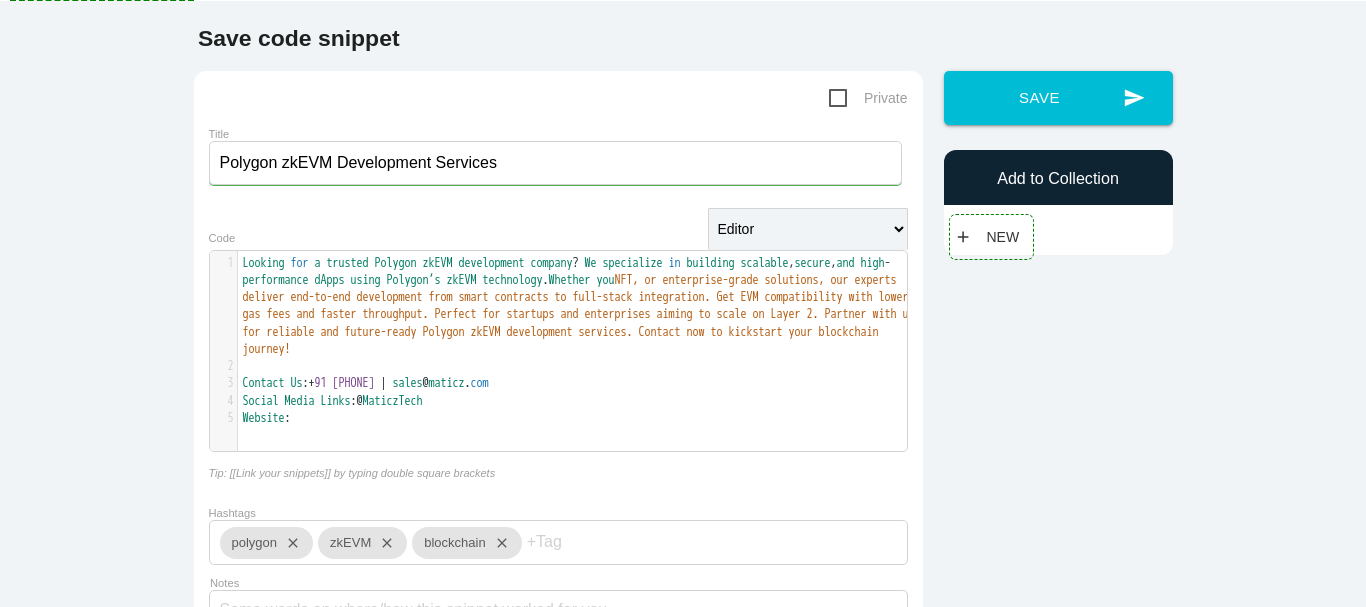 type on "https://maticz.com/polygon-zkevm-development" 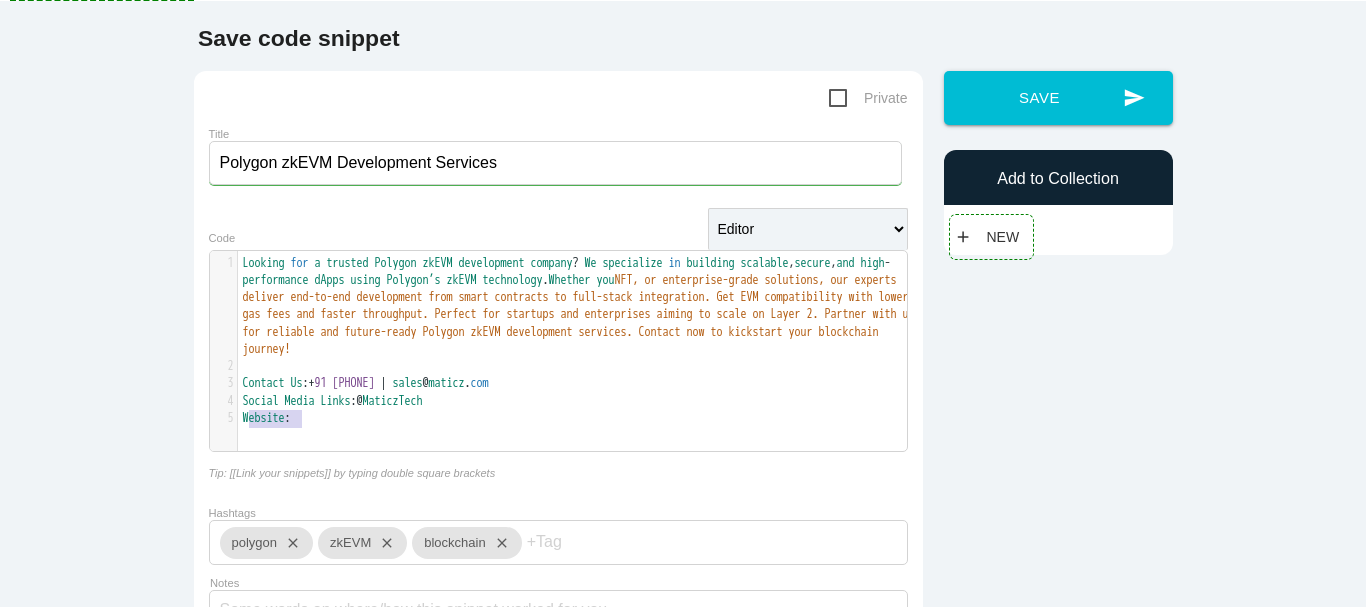 type on "Website:" 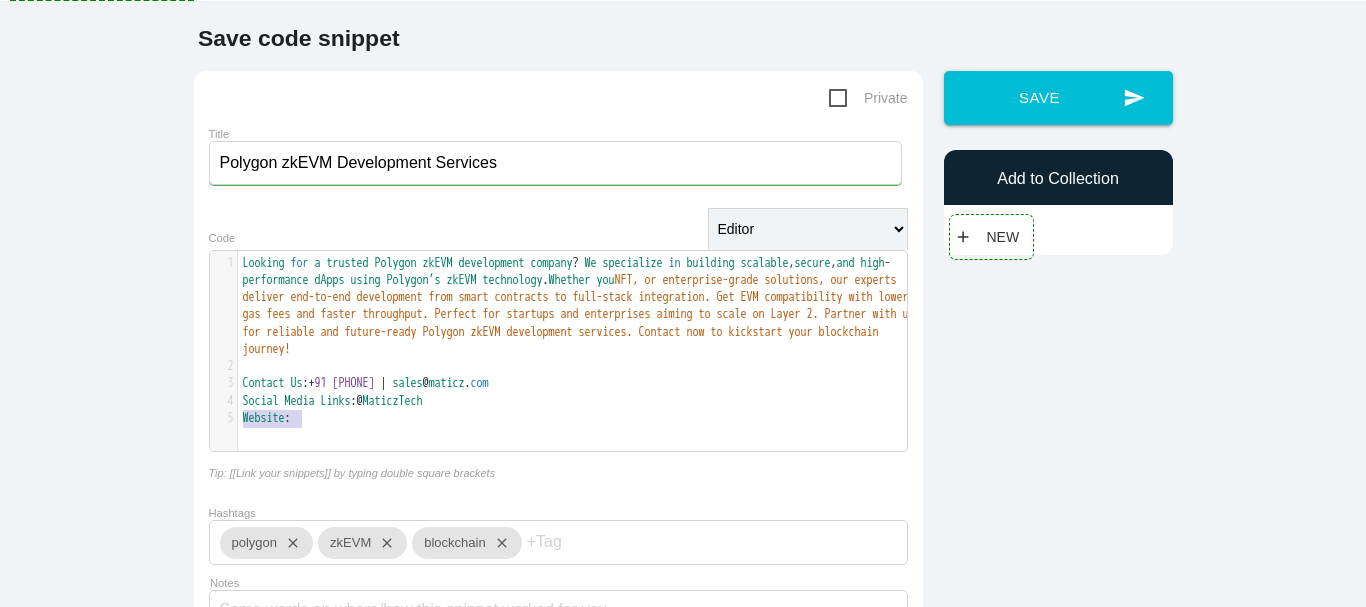 drag, startPoint x: 294, startPoint y: 419, endPoint x: 236, endPoint y: 414, distance: 58.21512 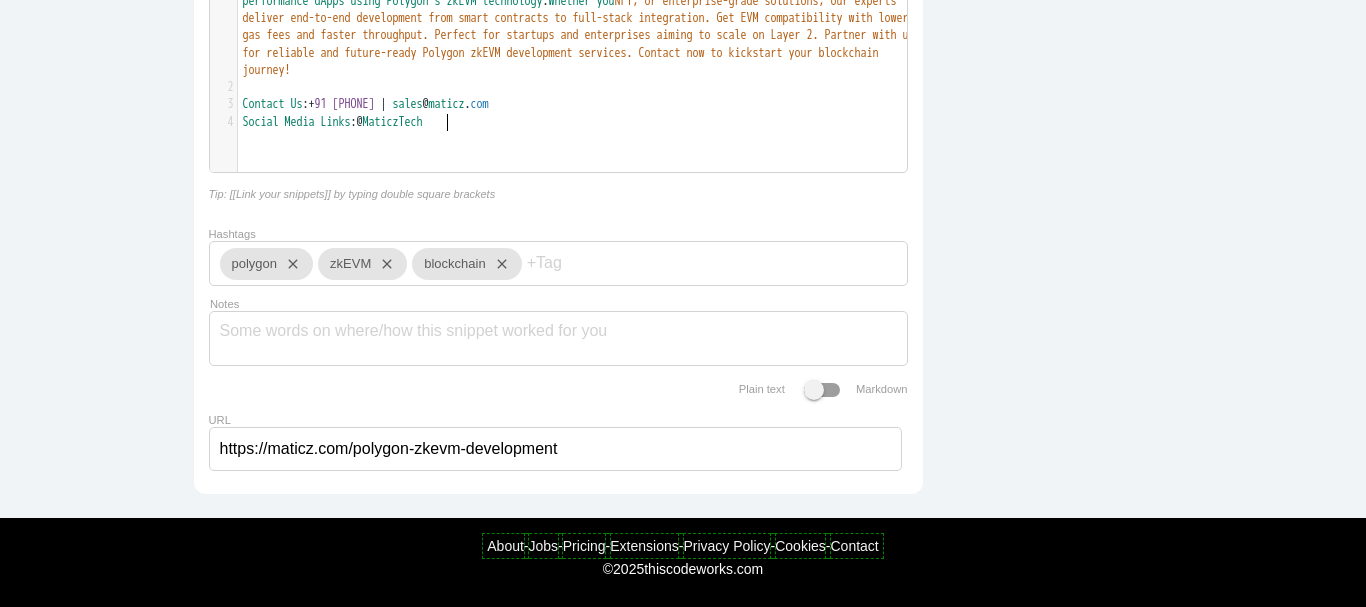 scroll, scrollTop: 0, scrollLeft: 0, axis: both 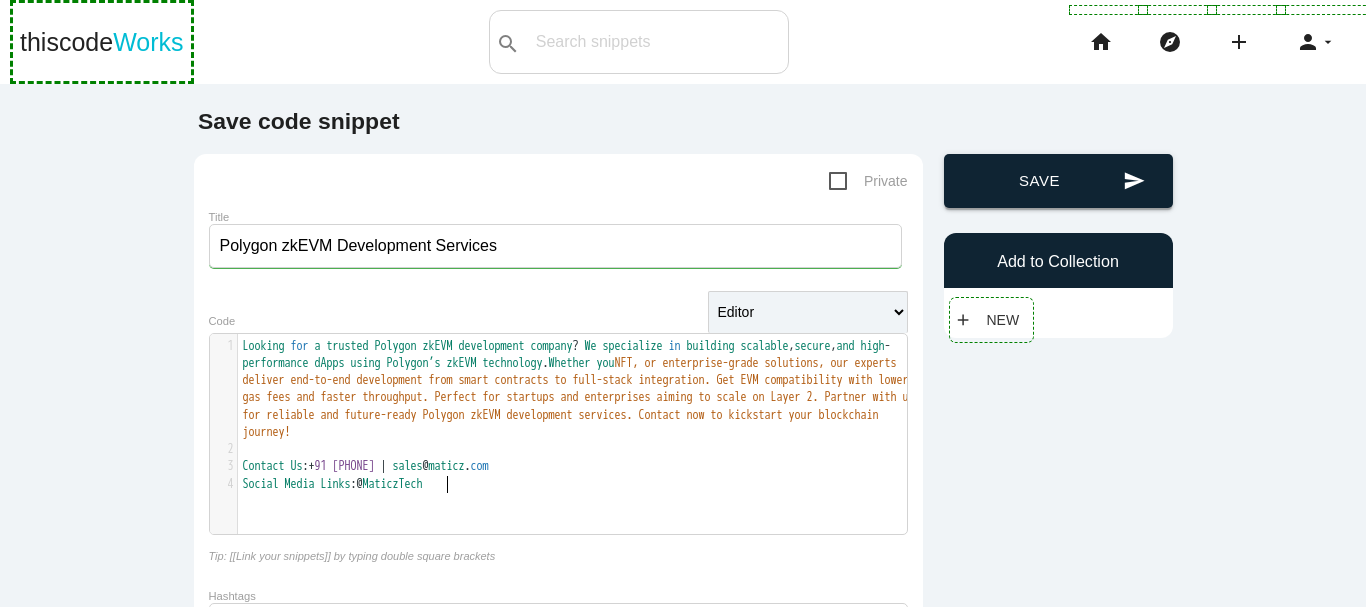 click on "send" at bounding box center [1134, 181] 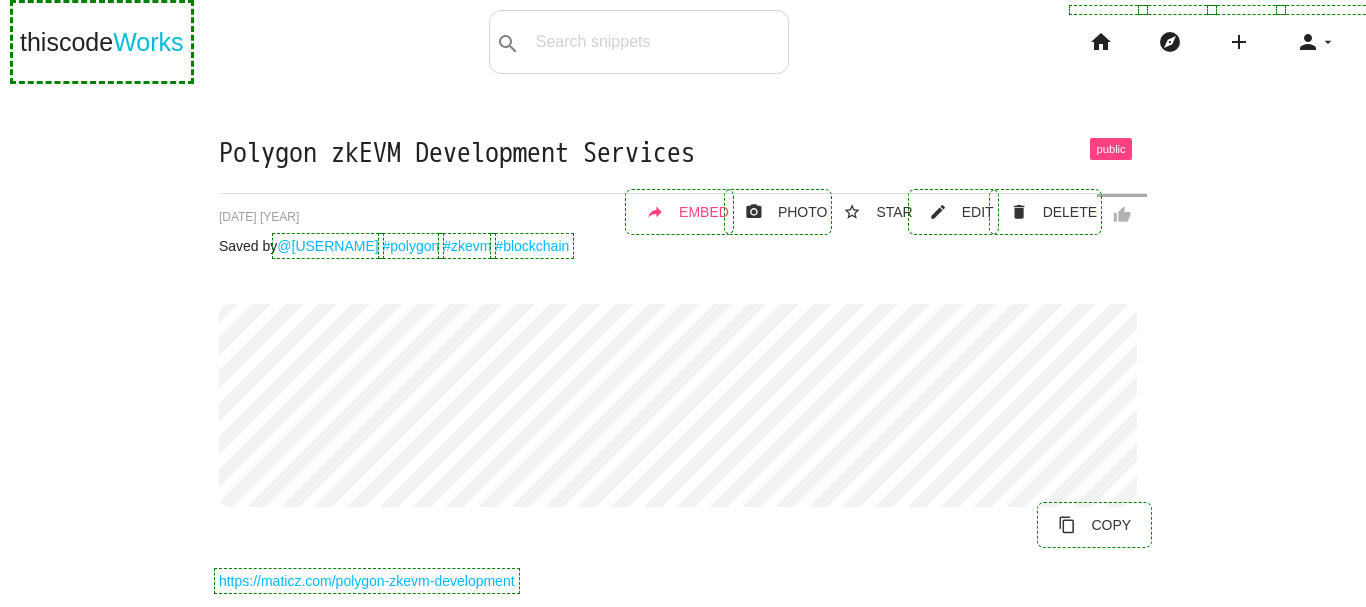 scroll, scrollTop: 0, scrollLeft: 0, axis: both 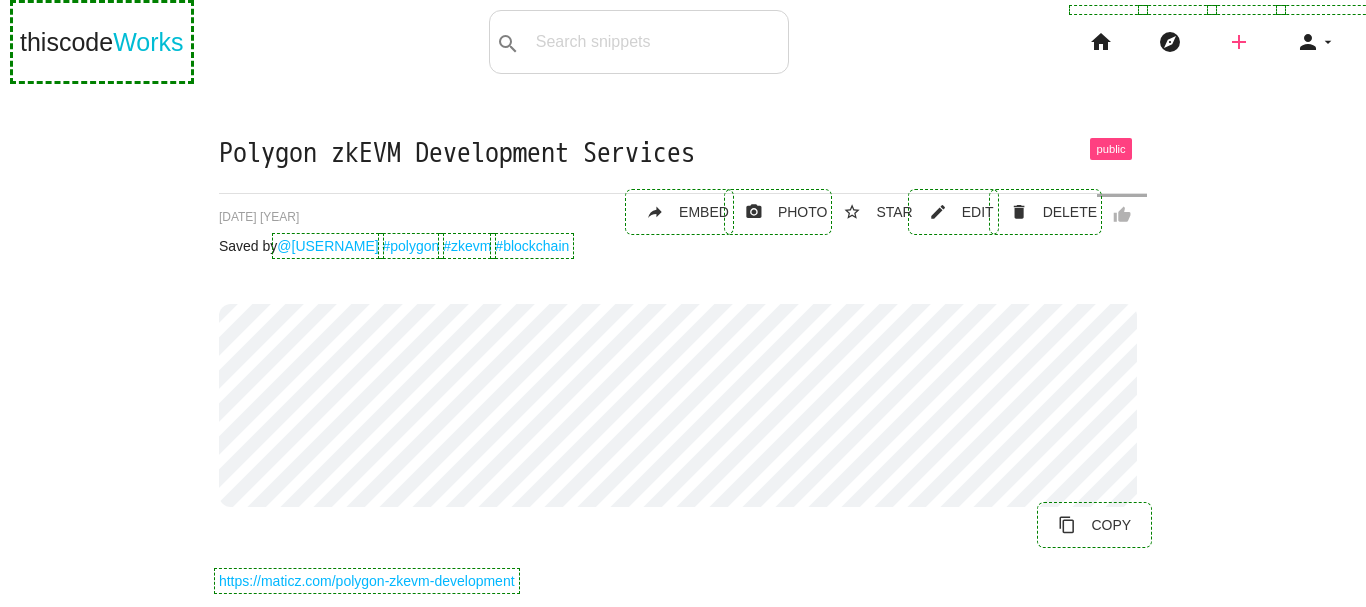 click on "add" at bounding box center [1239, 42] 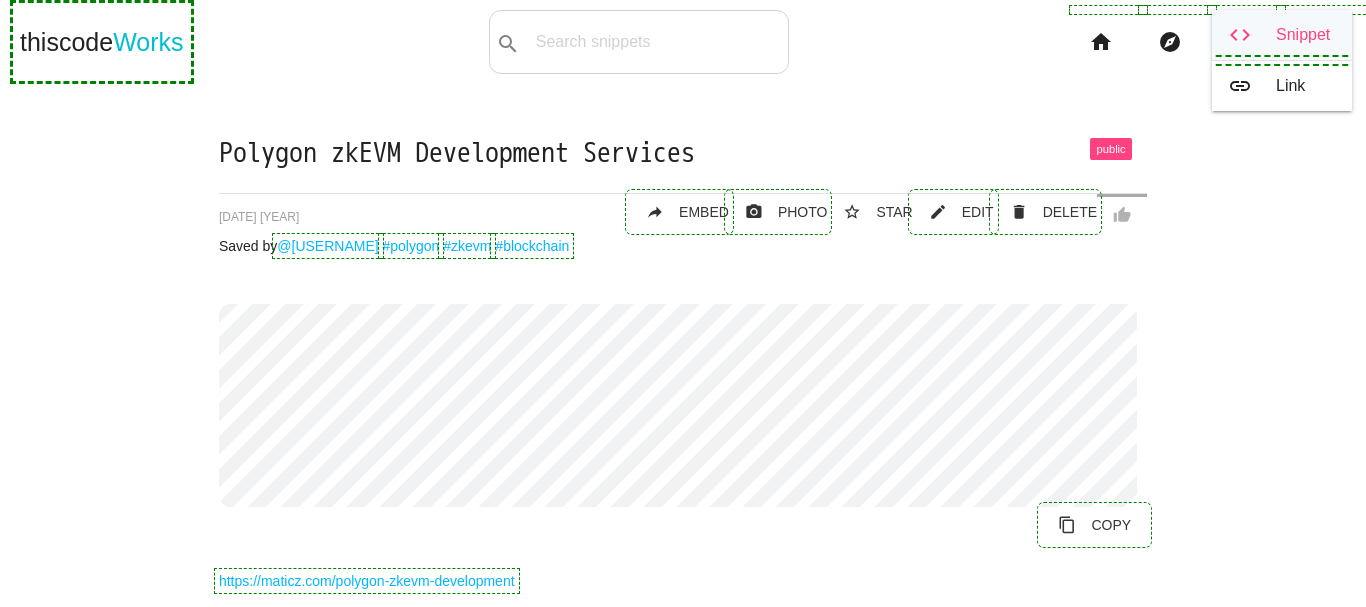 click on "code Snippet" at bounding box center (1282, 35) 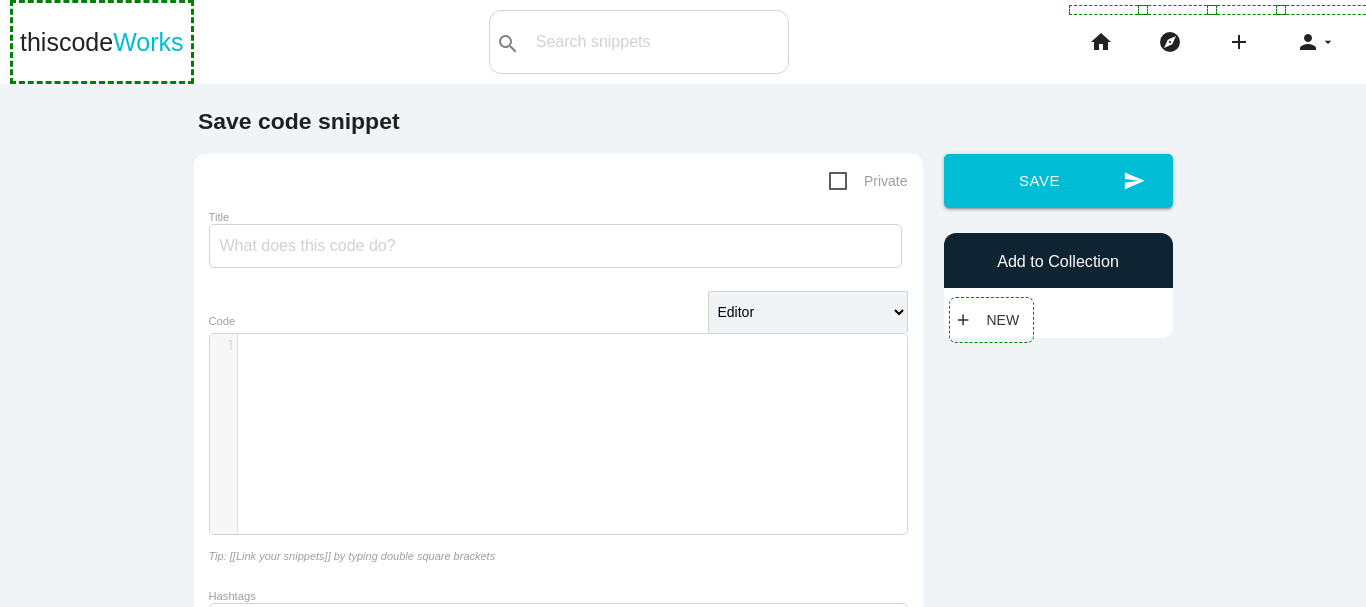 scroll, scrollTop: 0, scrollLeft: 0, axis: both 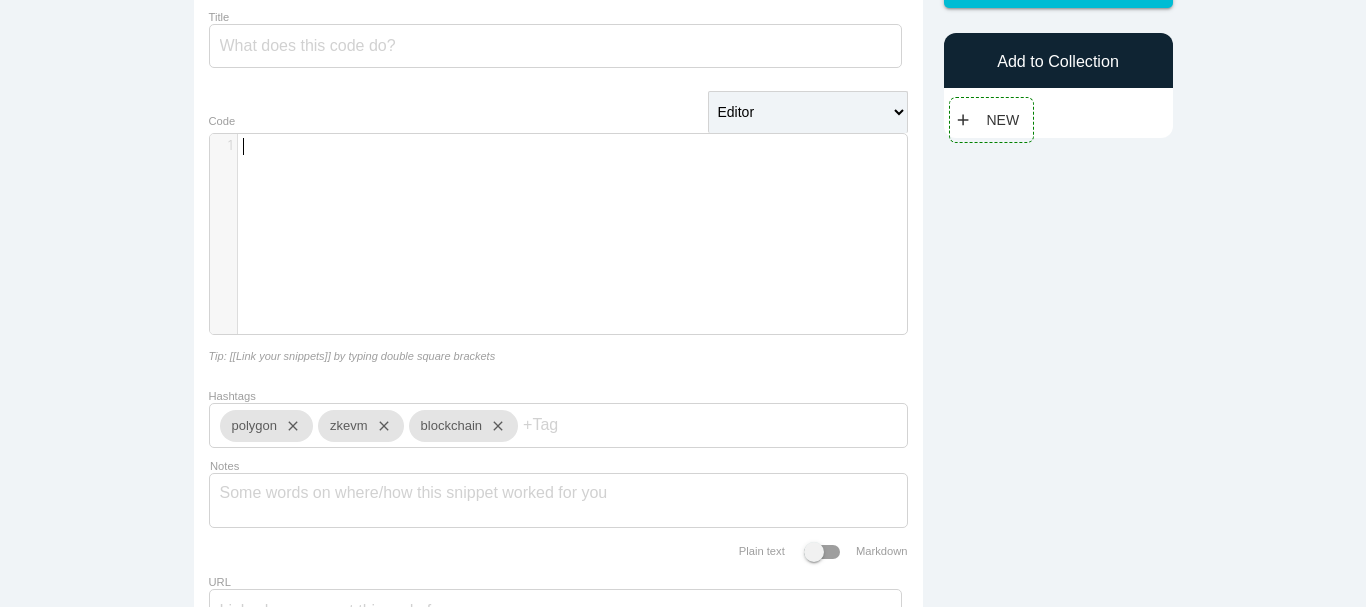 click on "​ x   1 ​" at bounding box center [573, 249] 